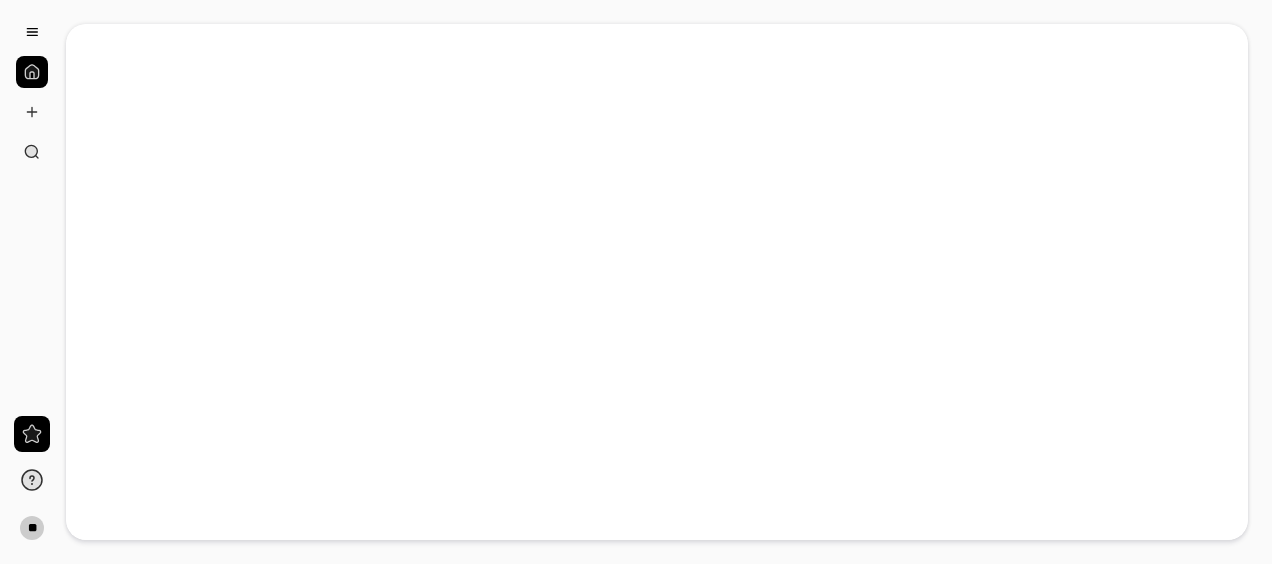 scroll, scrollTop: 0, scrollLeft: 0, axis: both 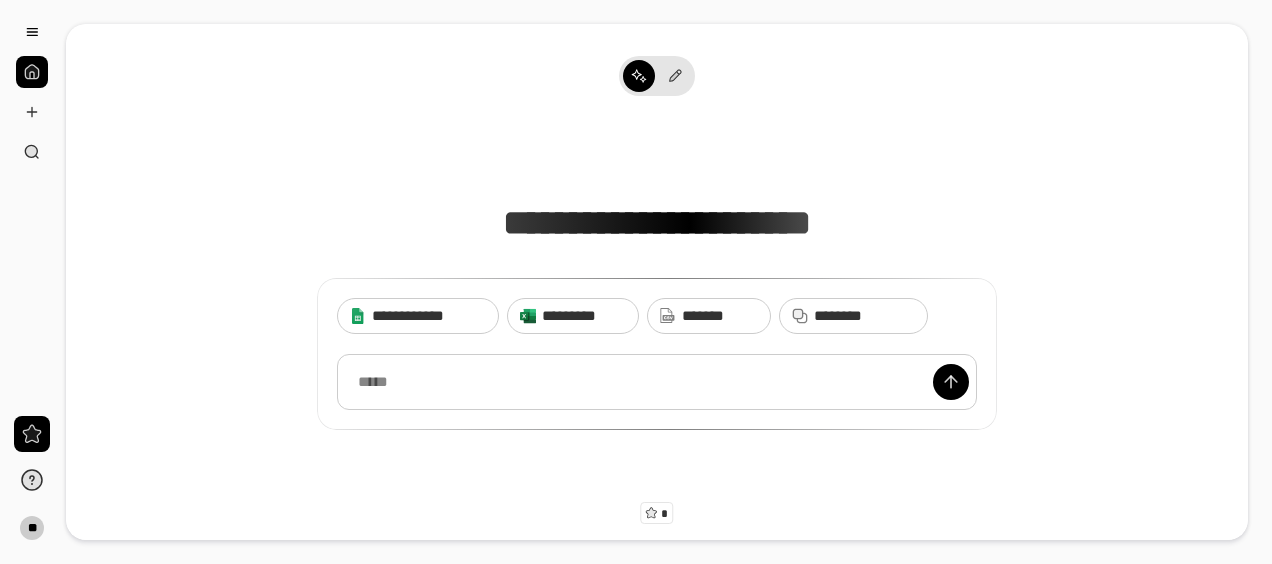 click at bounding box center (657, 382) 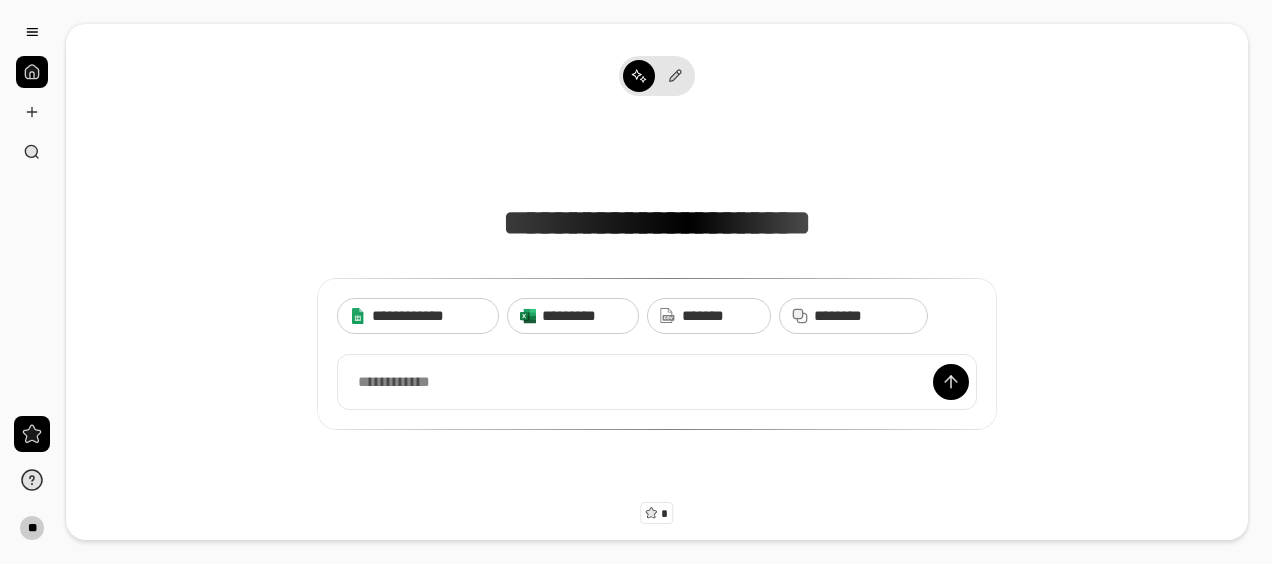 type 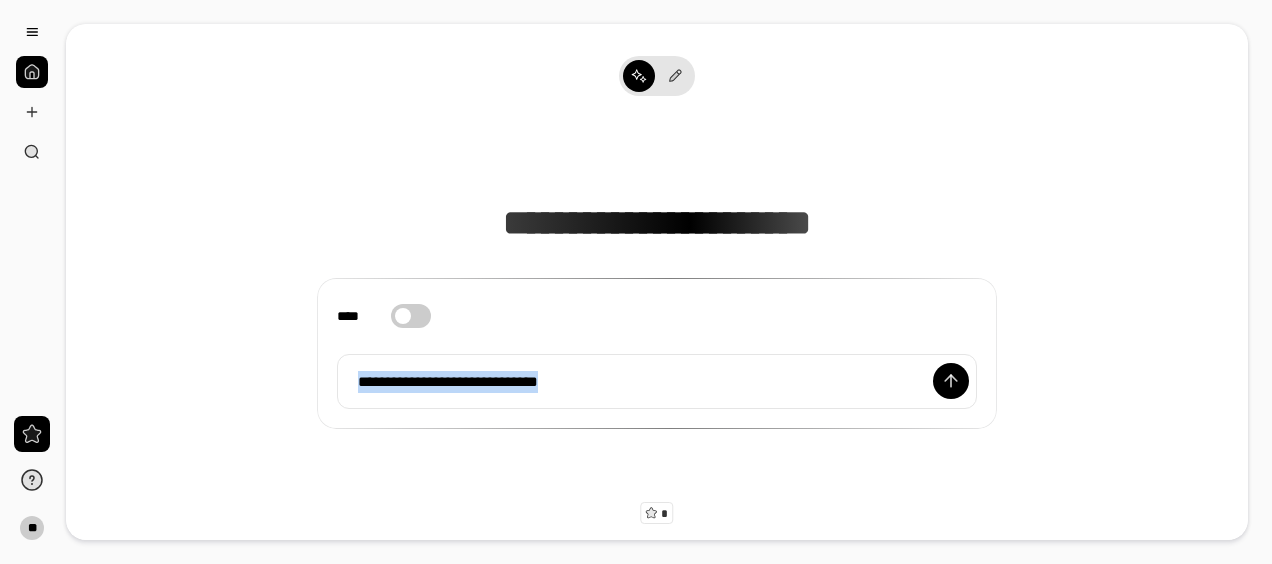 drag, startPoint x: 659, startPoint y: 378, endPoint x: 273, endPoint y: 348, distance: 387.16406 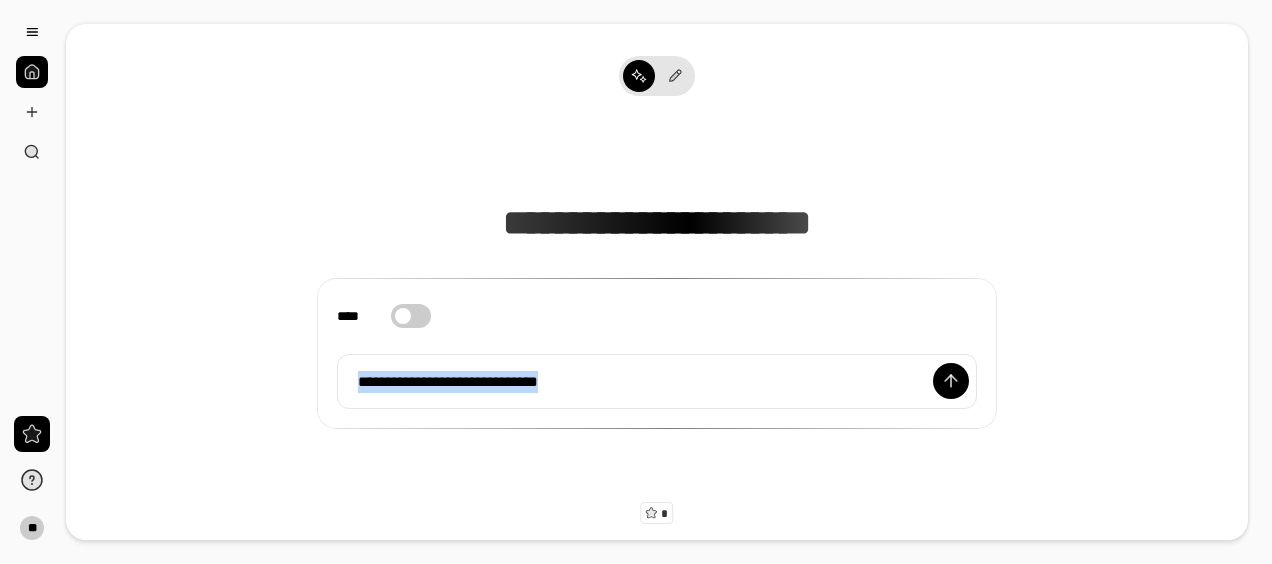 click on "**********" at bounding box center [657, 286] 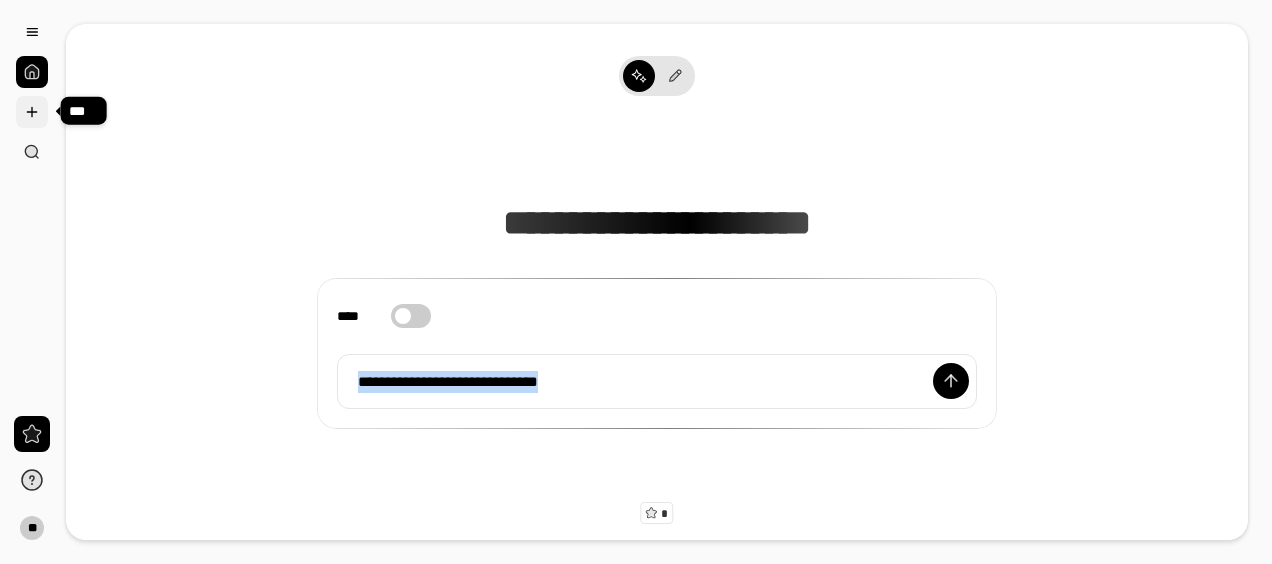 click at bounding box center (32, 112) 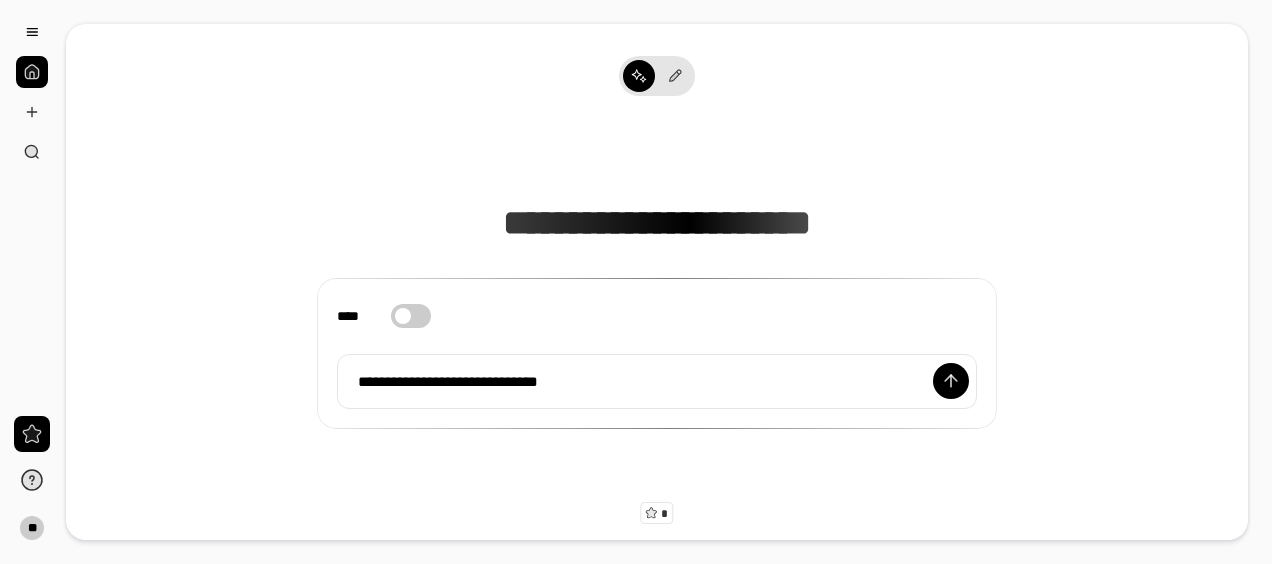 click 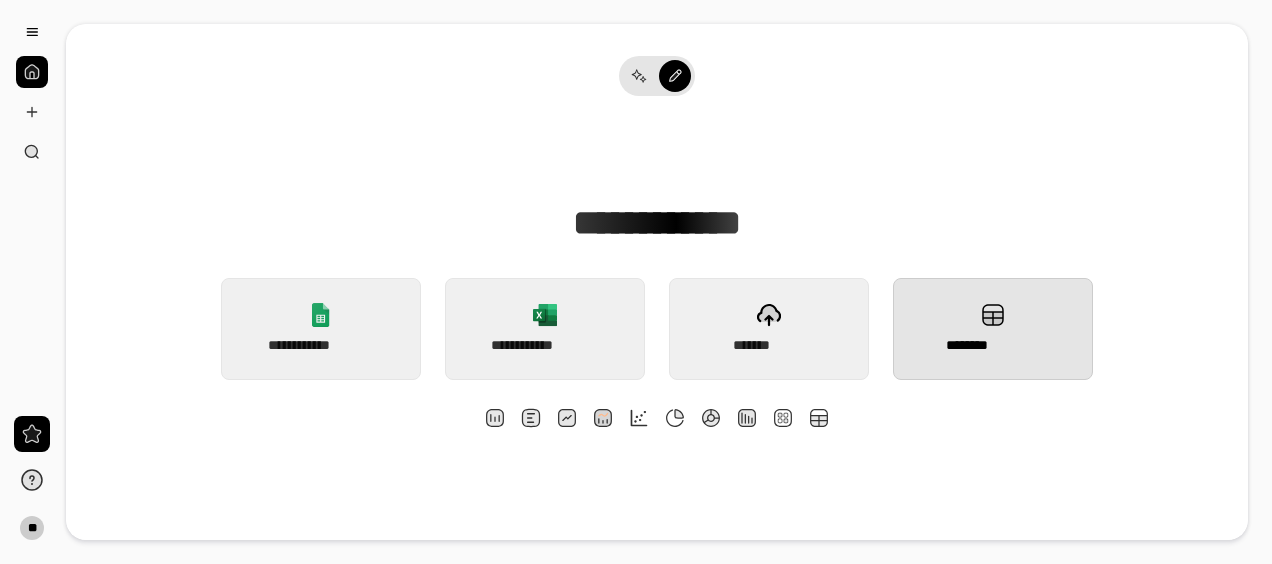 click 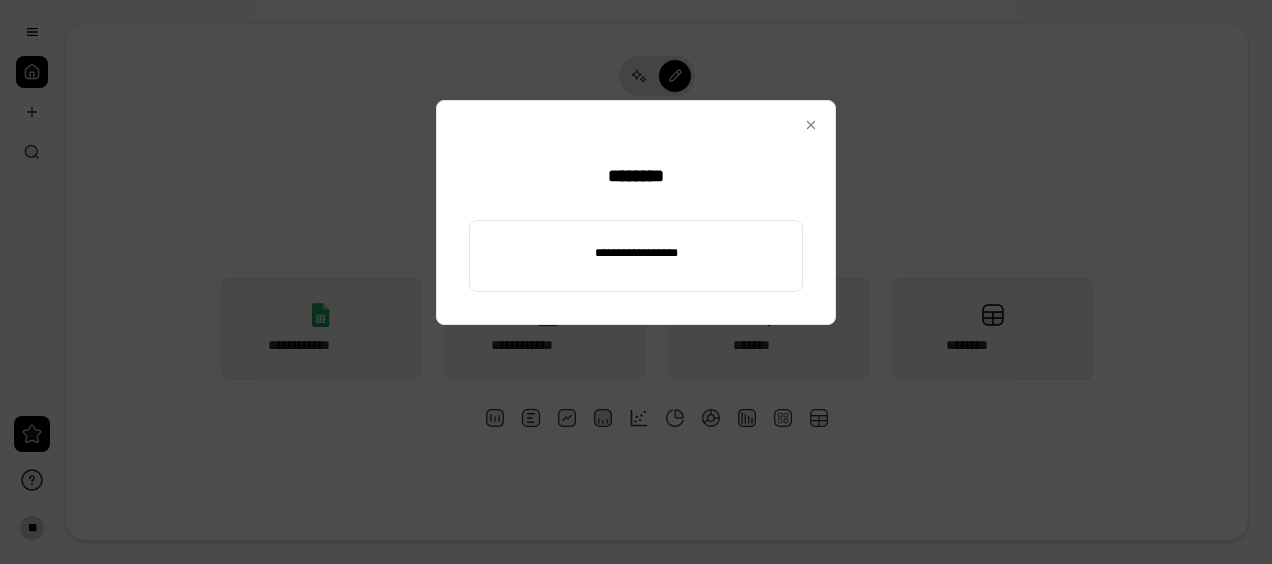 click at bounding box center (636, 253) 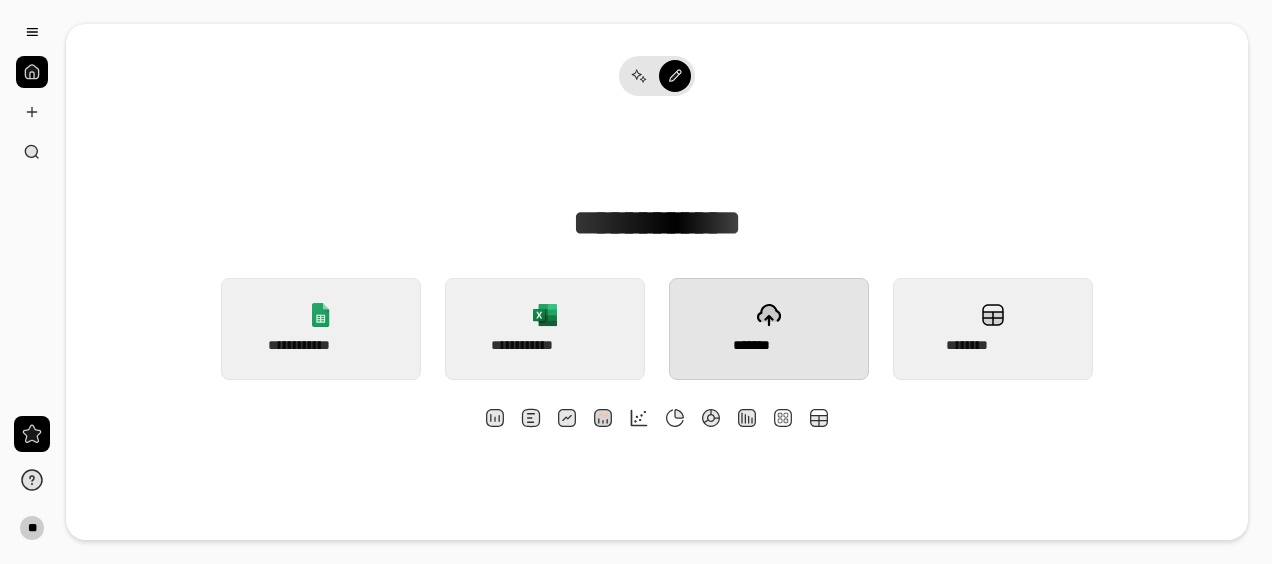 click on "*******" at bounding box center (768, 345) 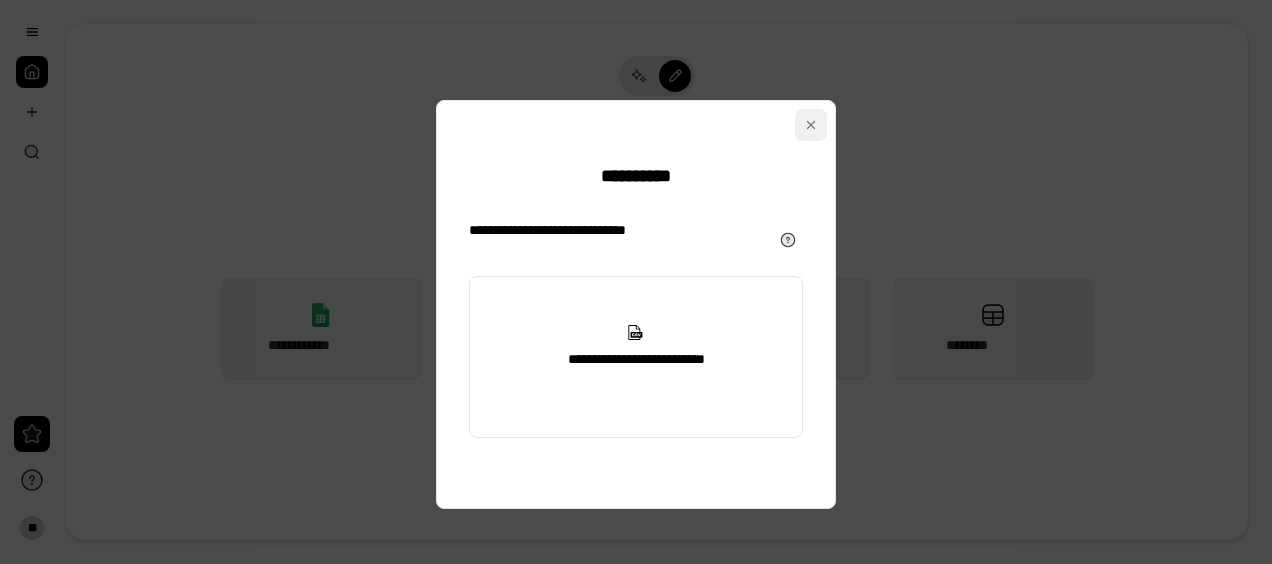 click at bounding box center [811, 125] 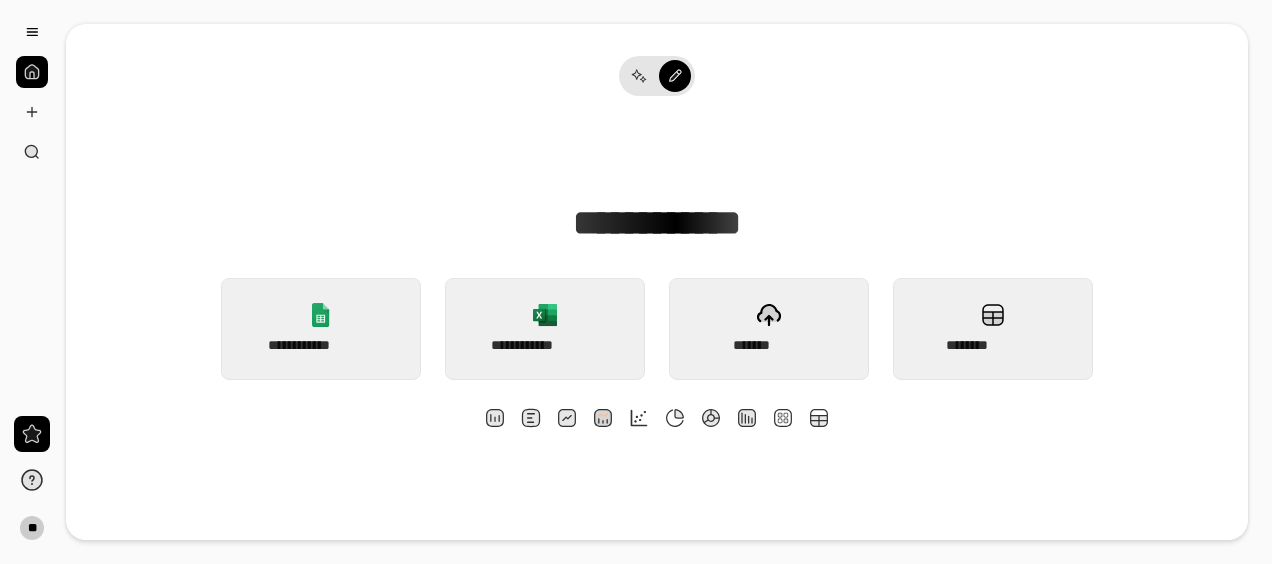 click on "**********" at bounding box center [657, 716] 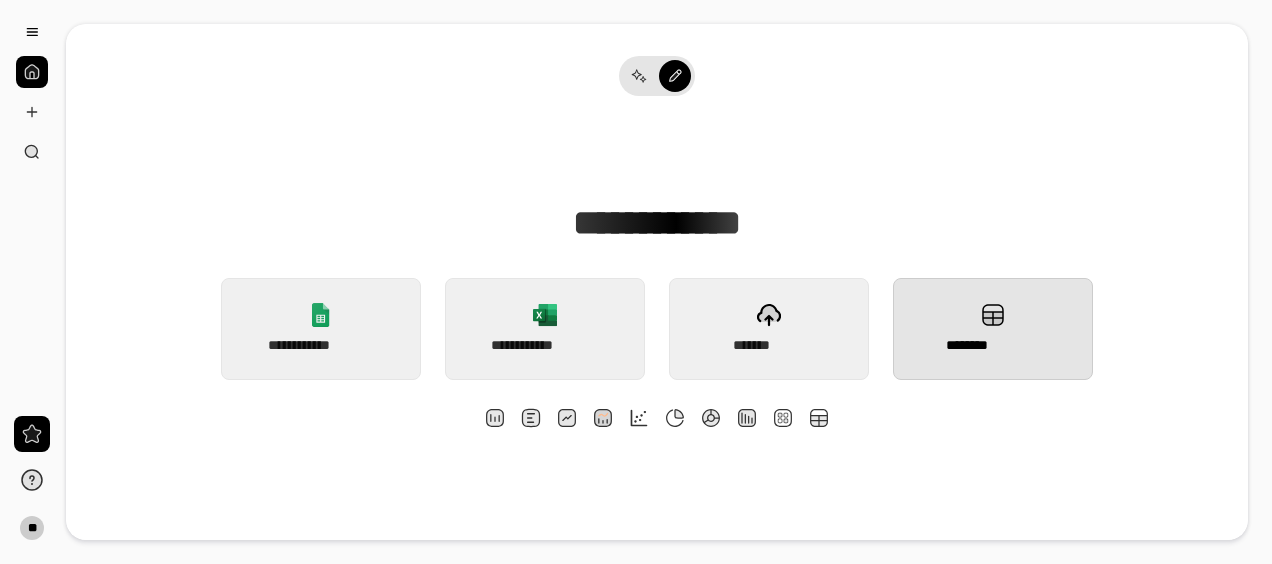 click on "********" at bounding box center (993, 345) 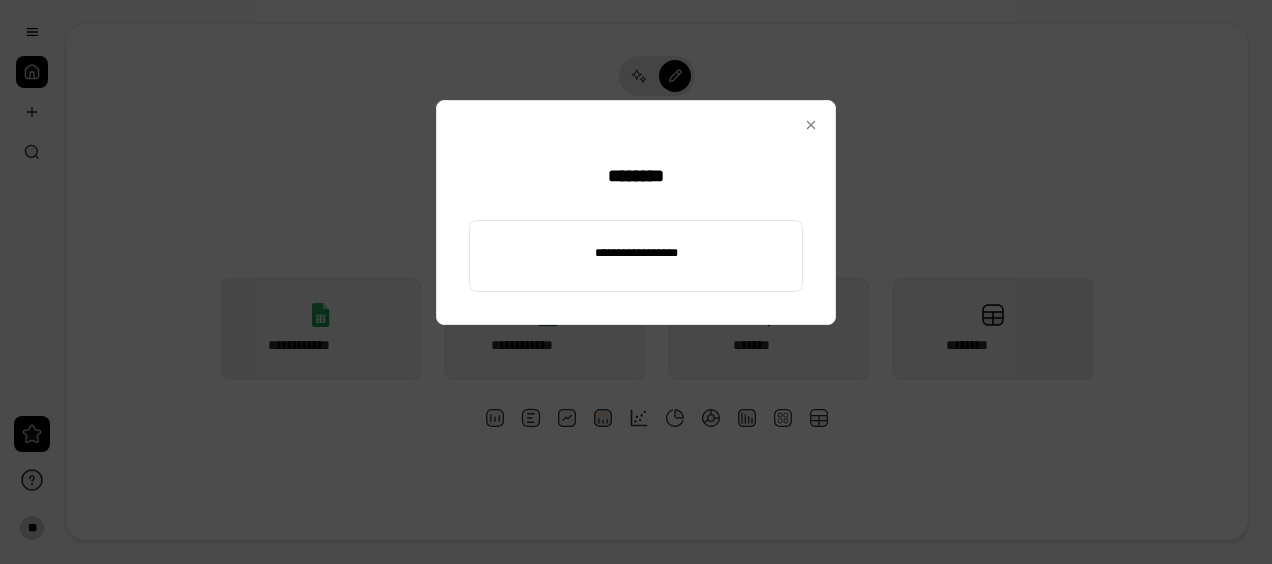 click at bounding box center (636, 253) 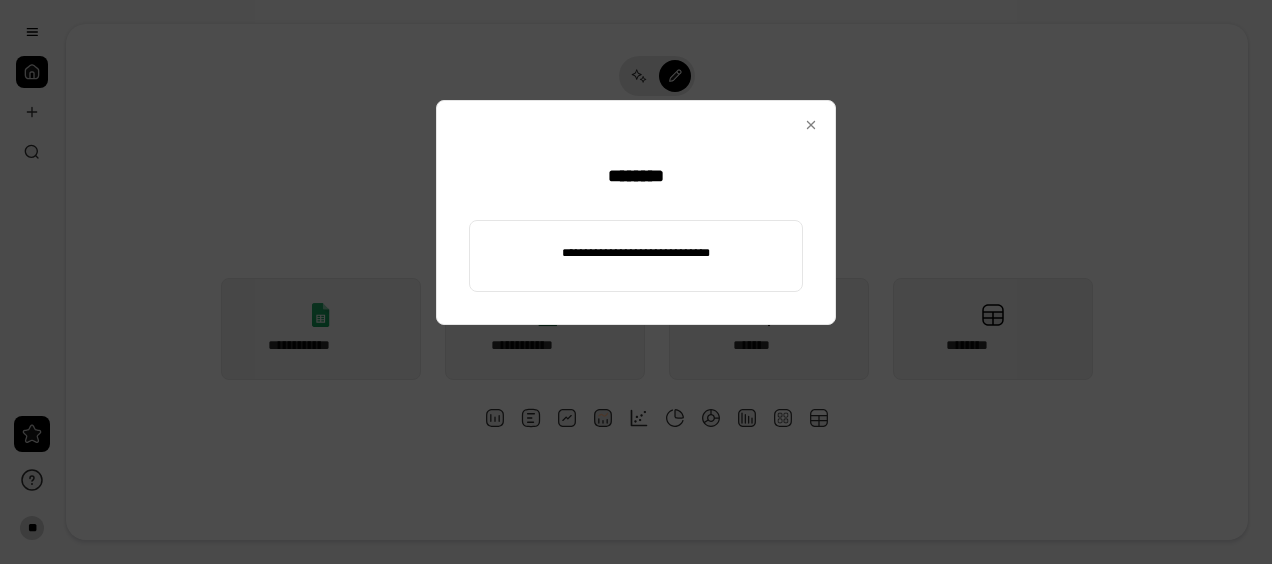 type on "**********" 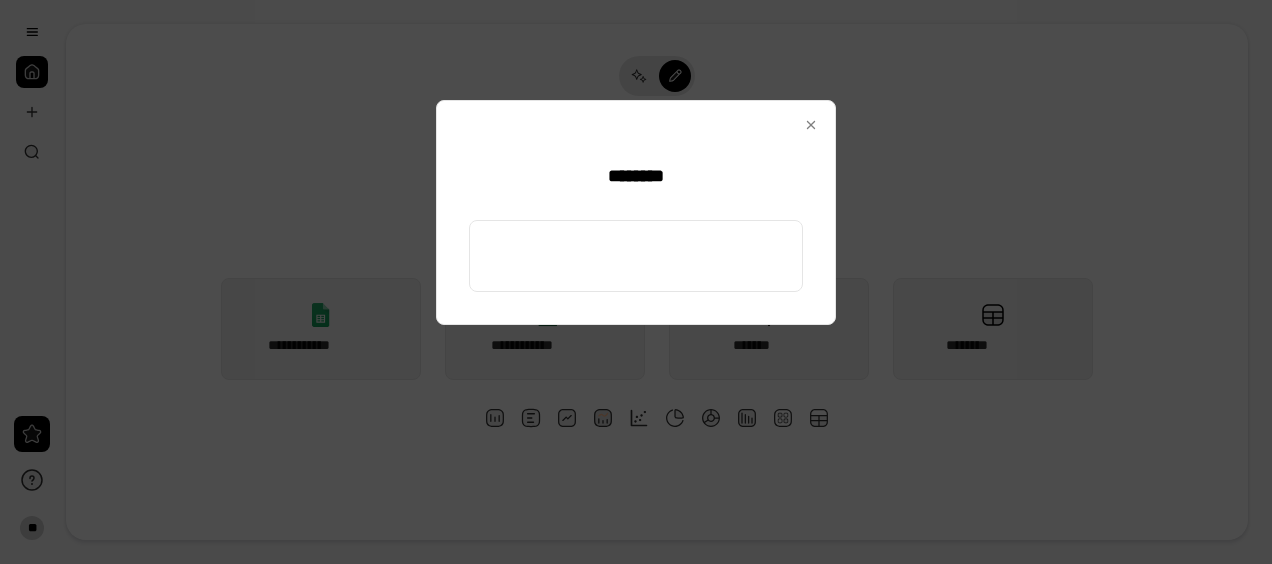 click on "**********" at bounding box center (636, 256) 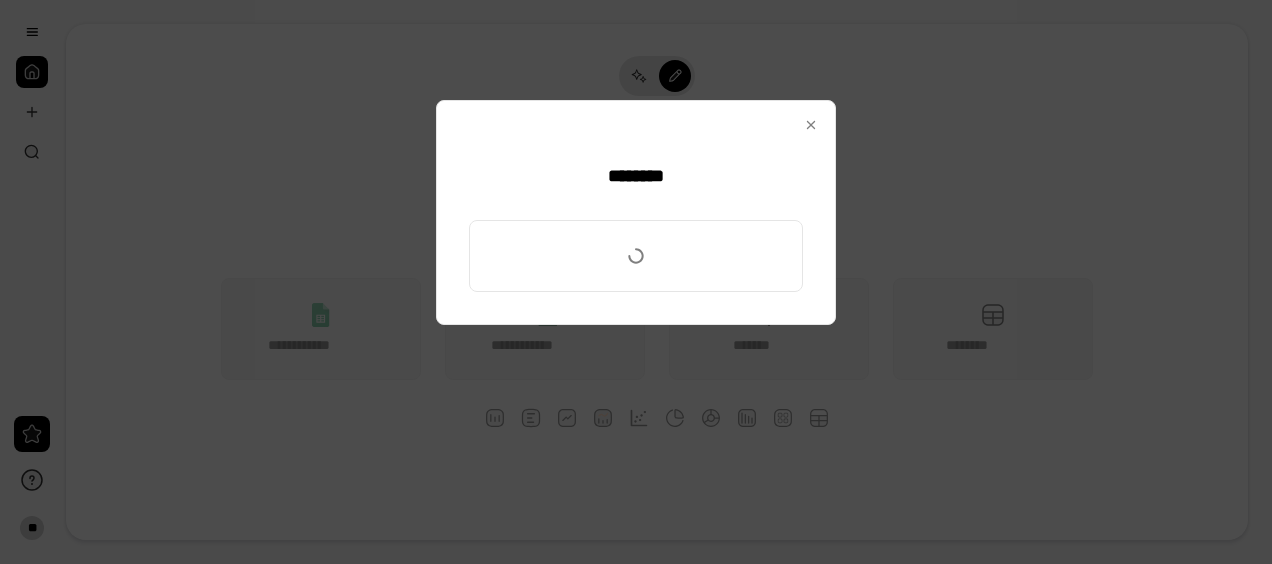 click at bounding box center (636, 256) 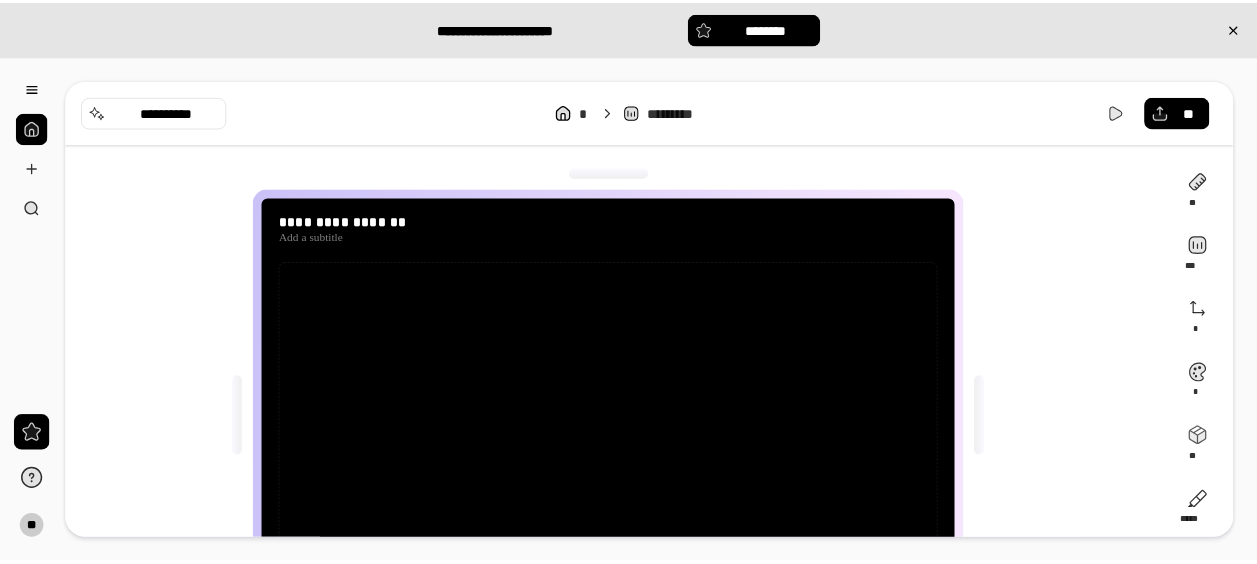 scroll, scrollTop: 0, scrollLeft: 0, axis: both 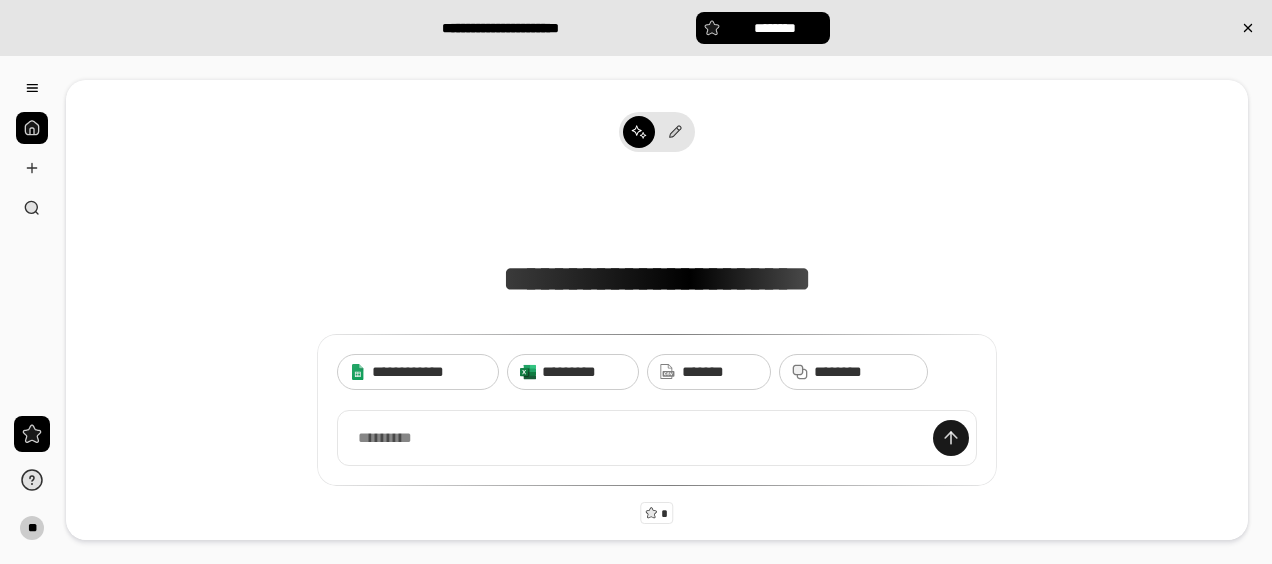 click at bounding box center [951, 438] 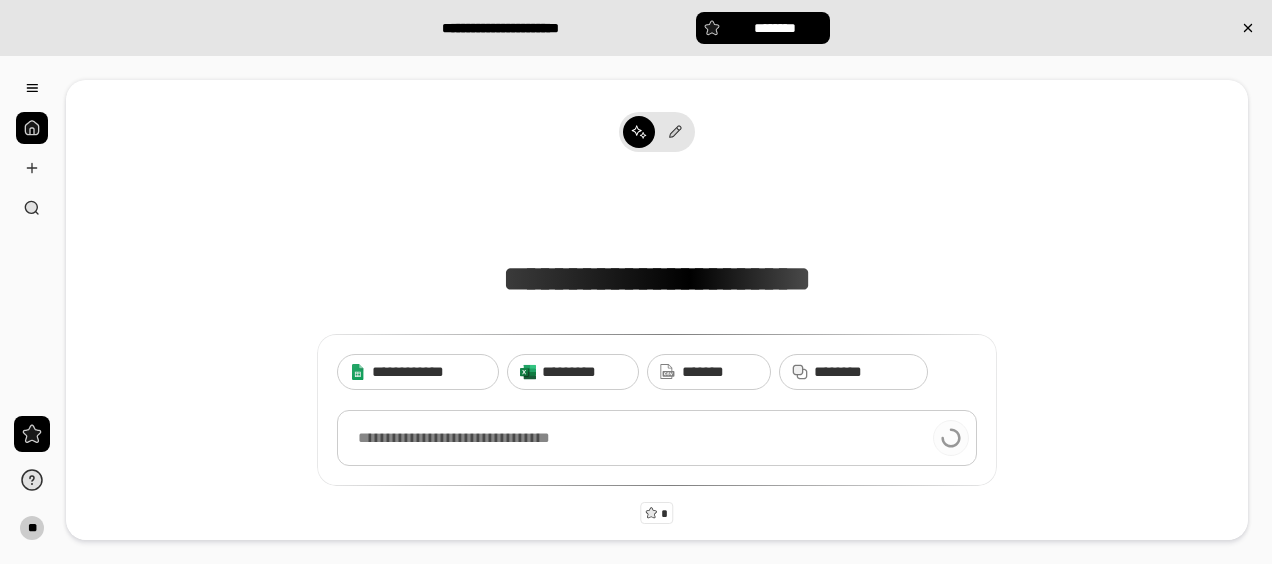 click at bounding box center [657, 438] 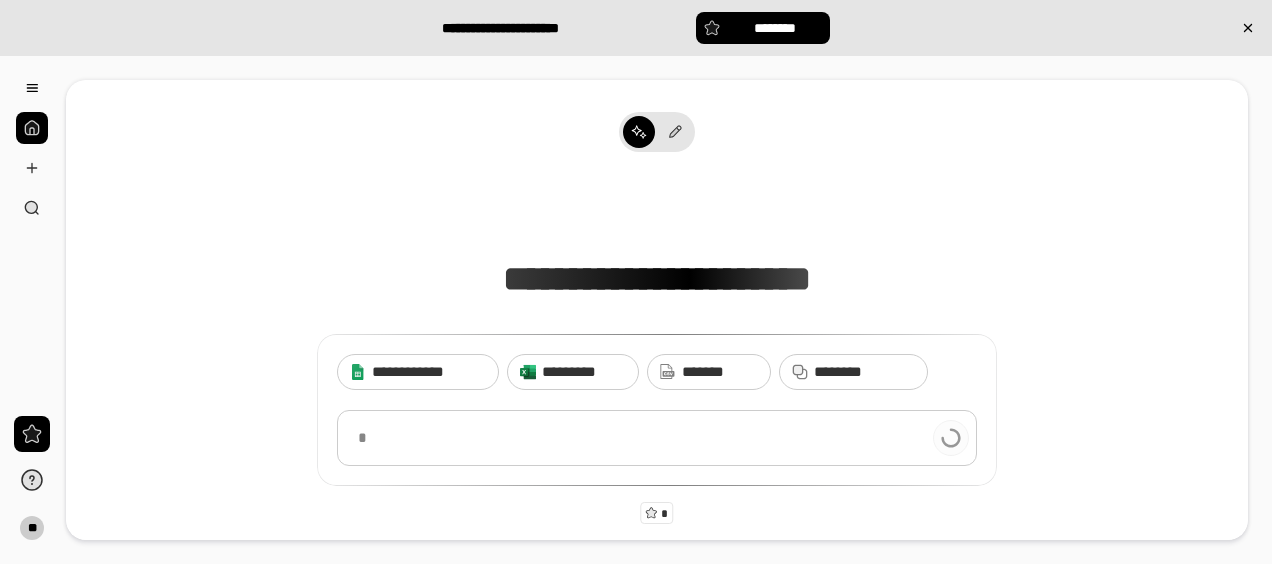 click at bounding box center (657, 438) 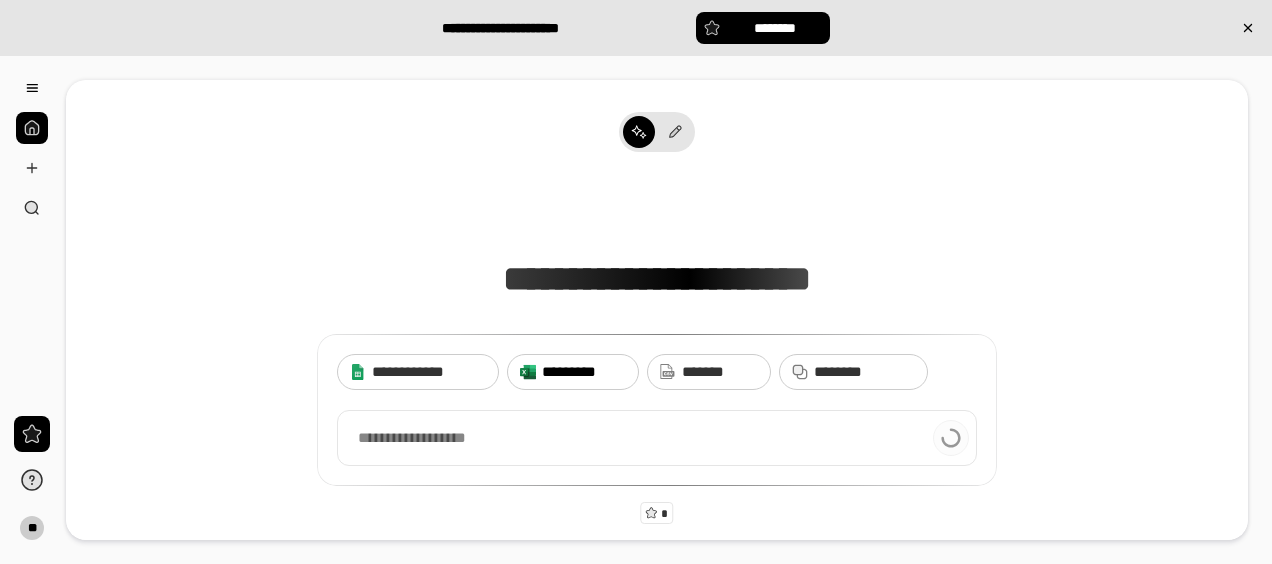 click on "*********" at bounding box center [583, 372] 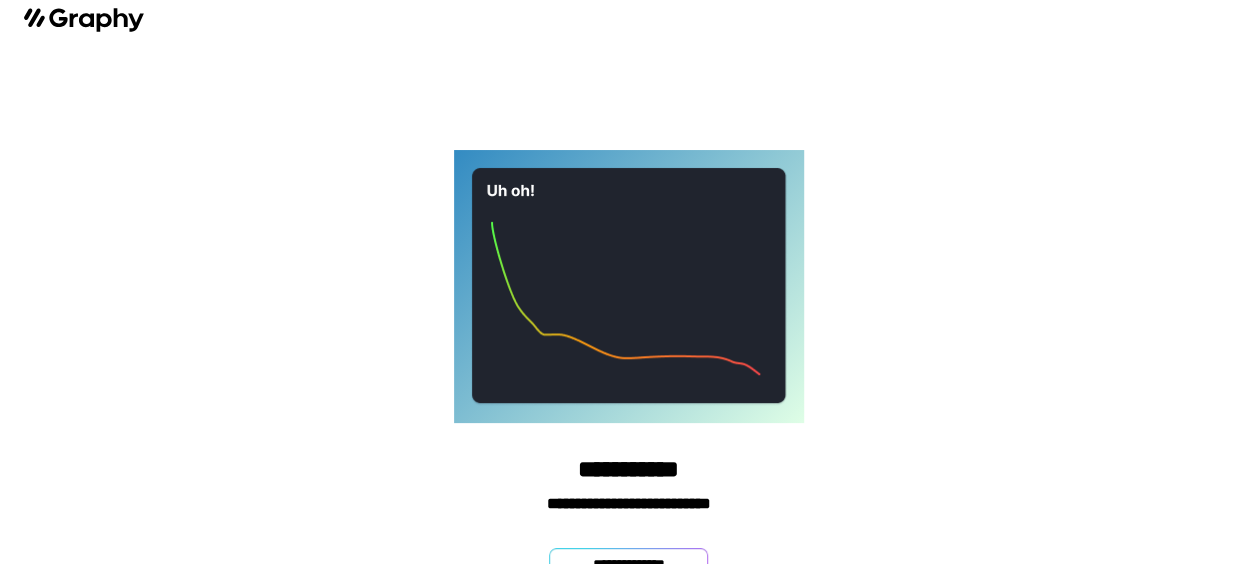 scroll, scrollTop: 42, scrollLeft: 0, axis: vertical 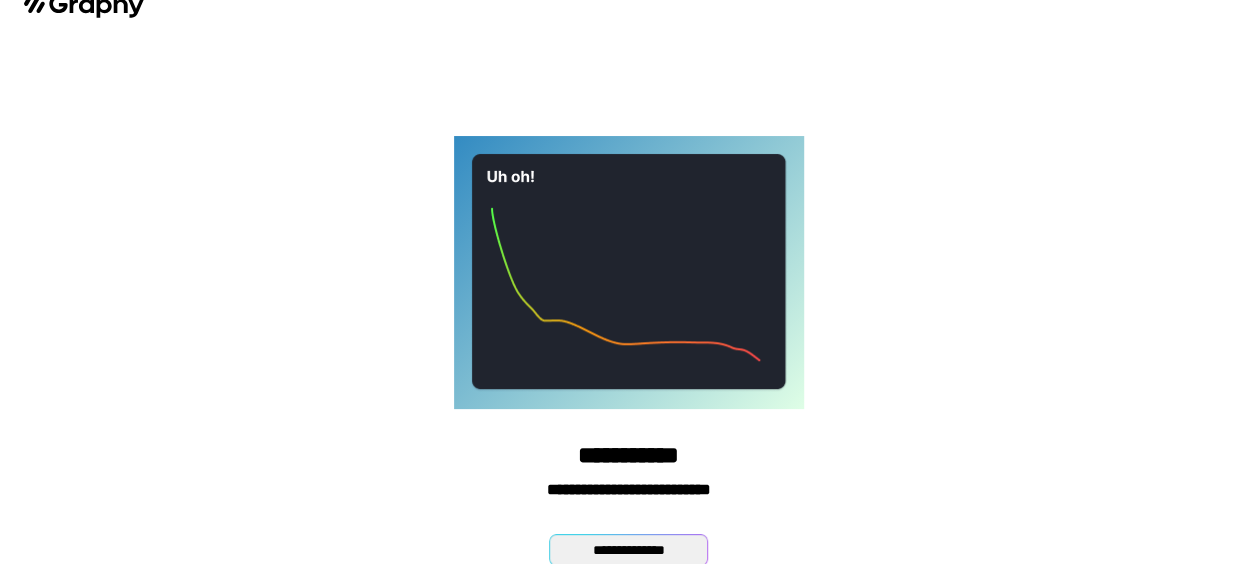 click on "**********" at bounding box center (629, 550) 